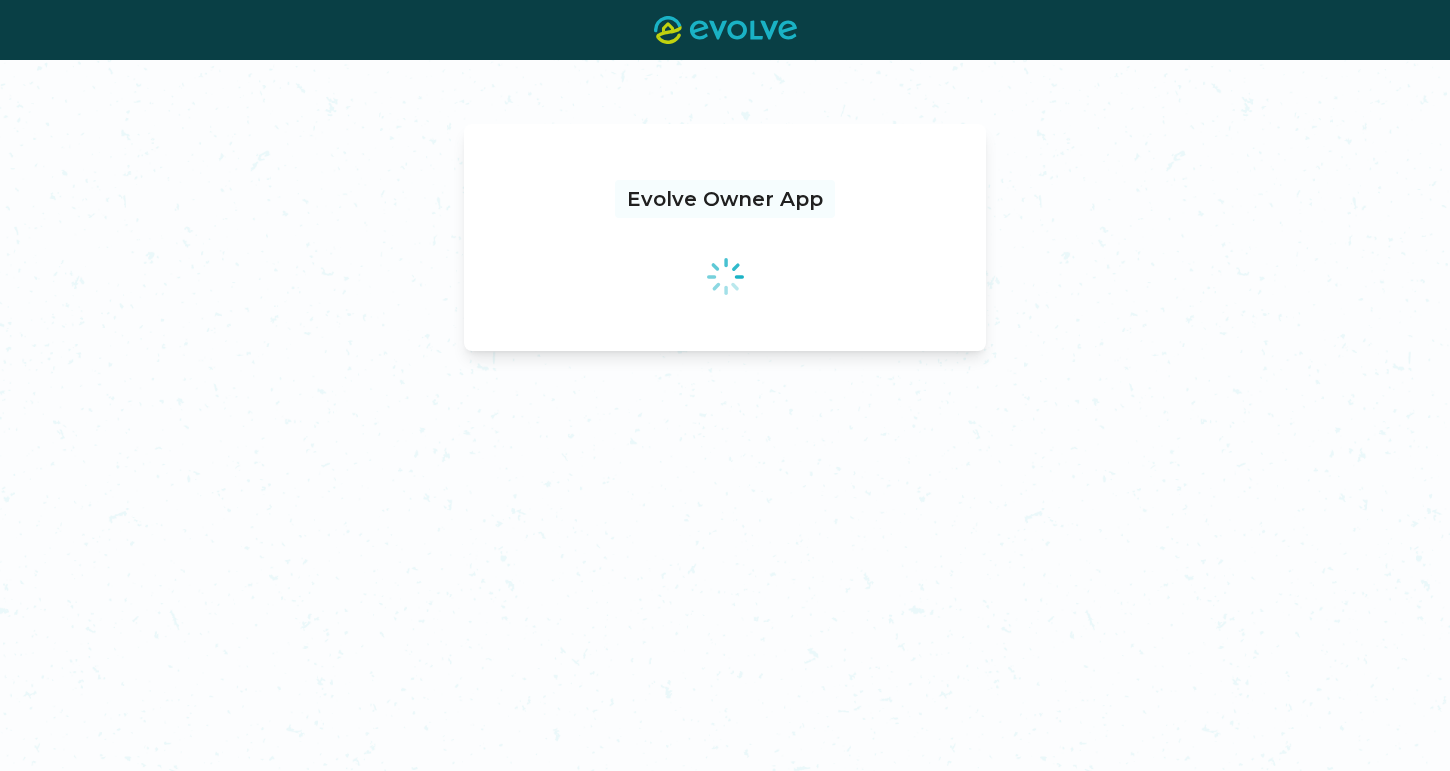 scroll, scrollTop: 0, scrollLeft: 0, axis: both 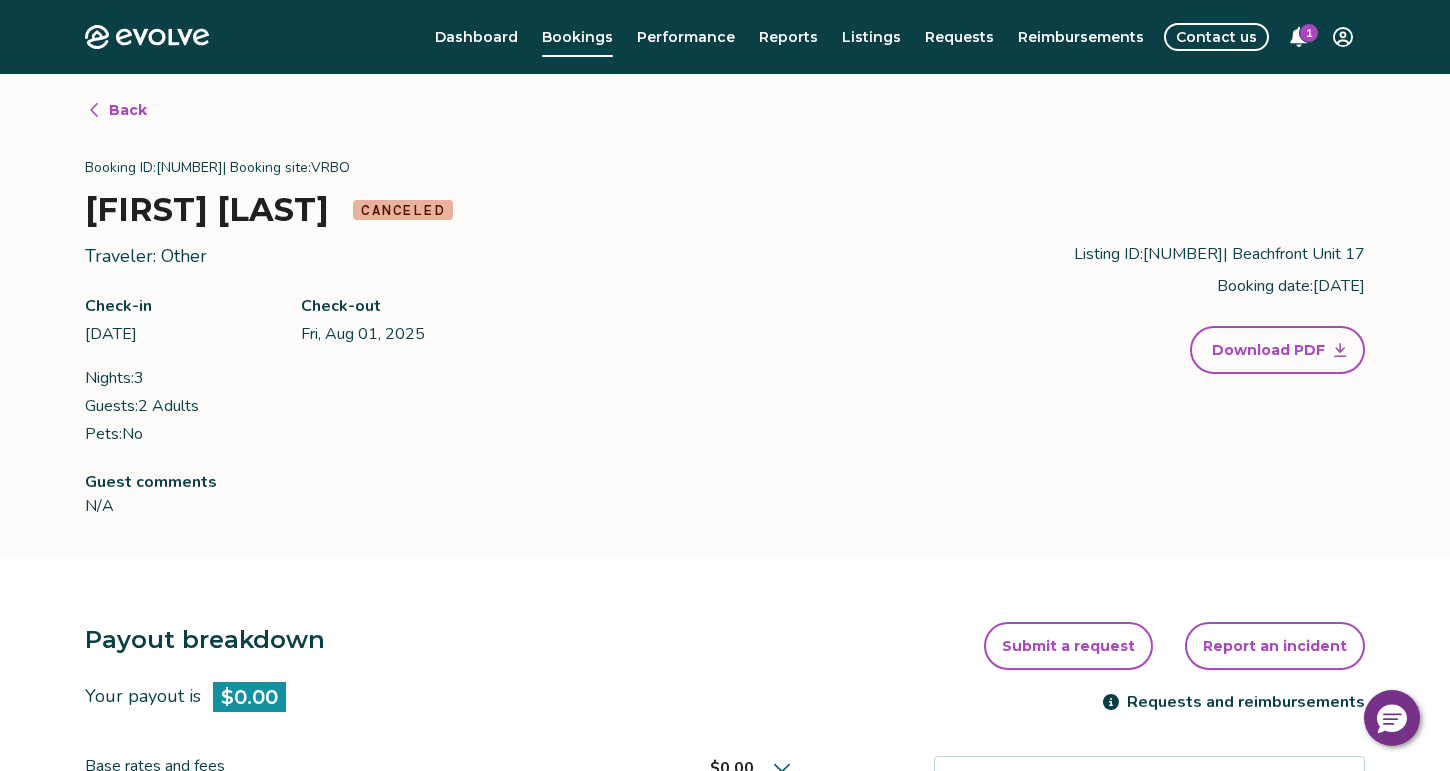 click on "Back" at bounding box center (128, 110) 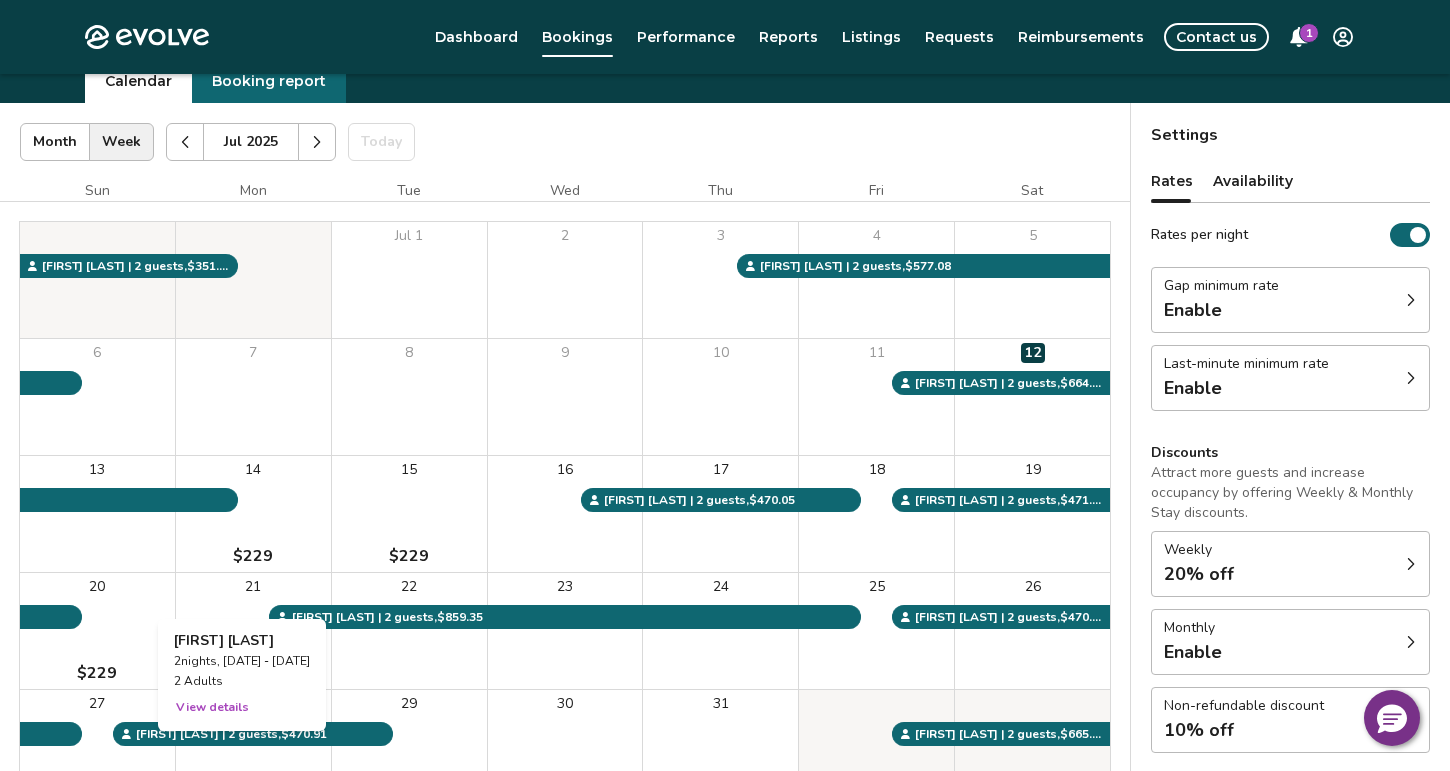 scroll, scrollTop: 0, scrollLeft: 0, axis: both 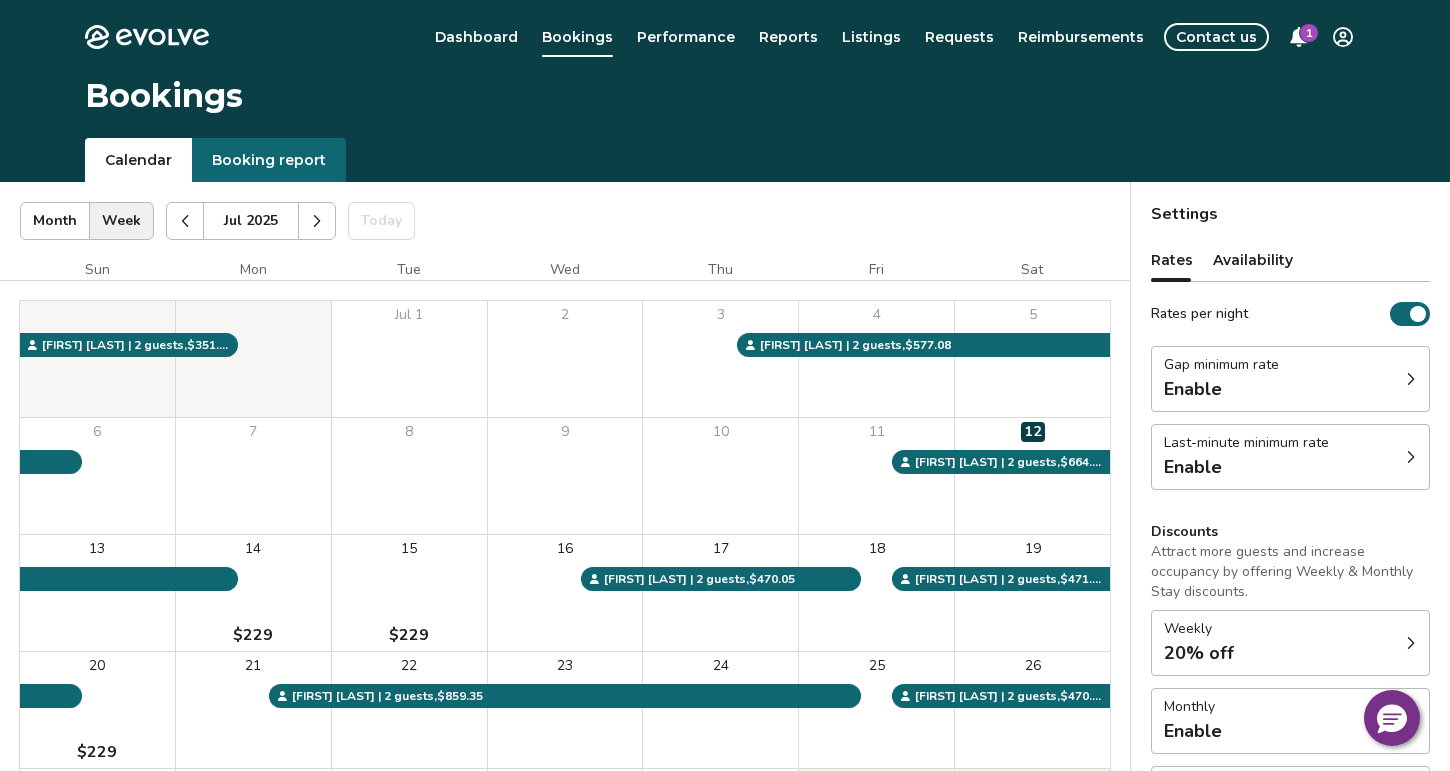 click 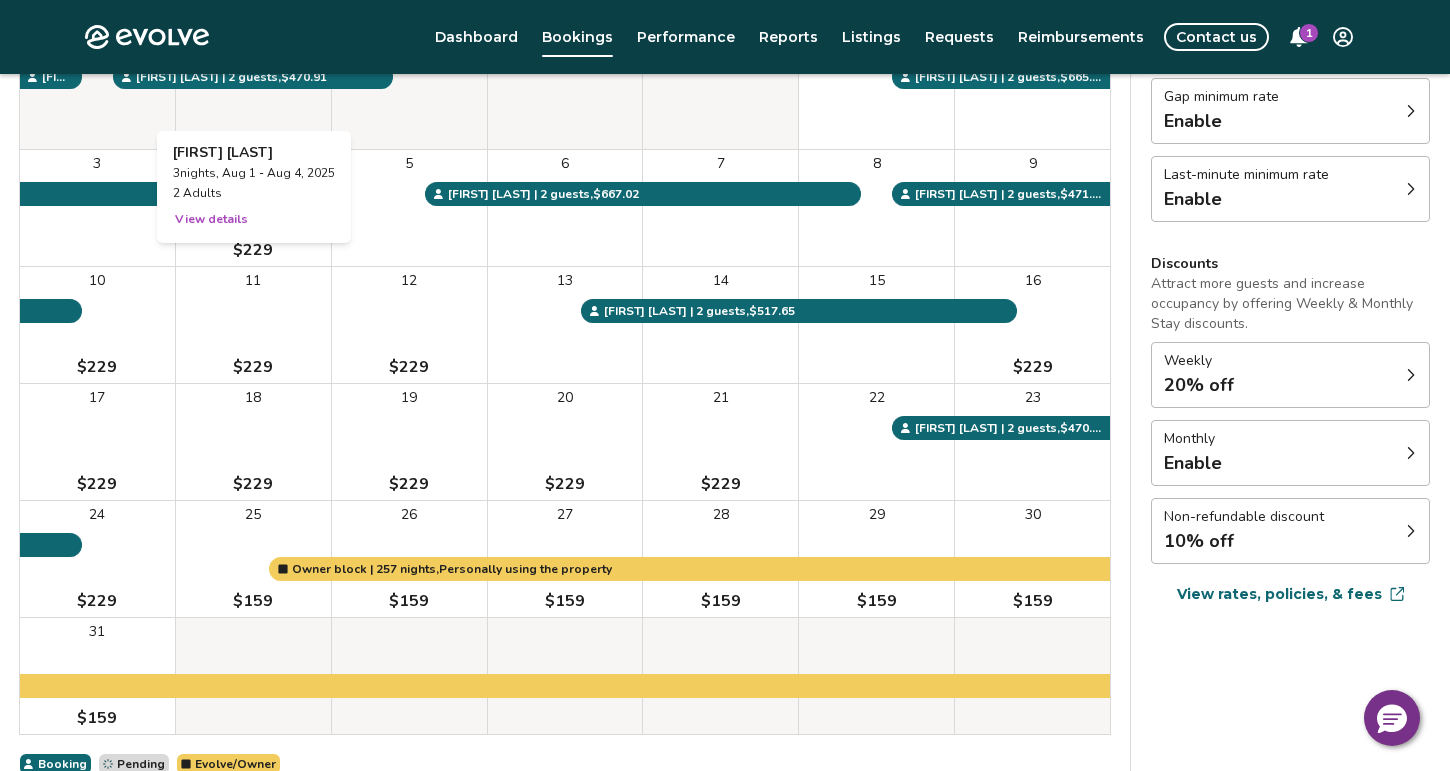 scroll, scrollTop: 0, scrollLeft: 0, axis: both 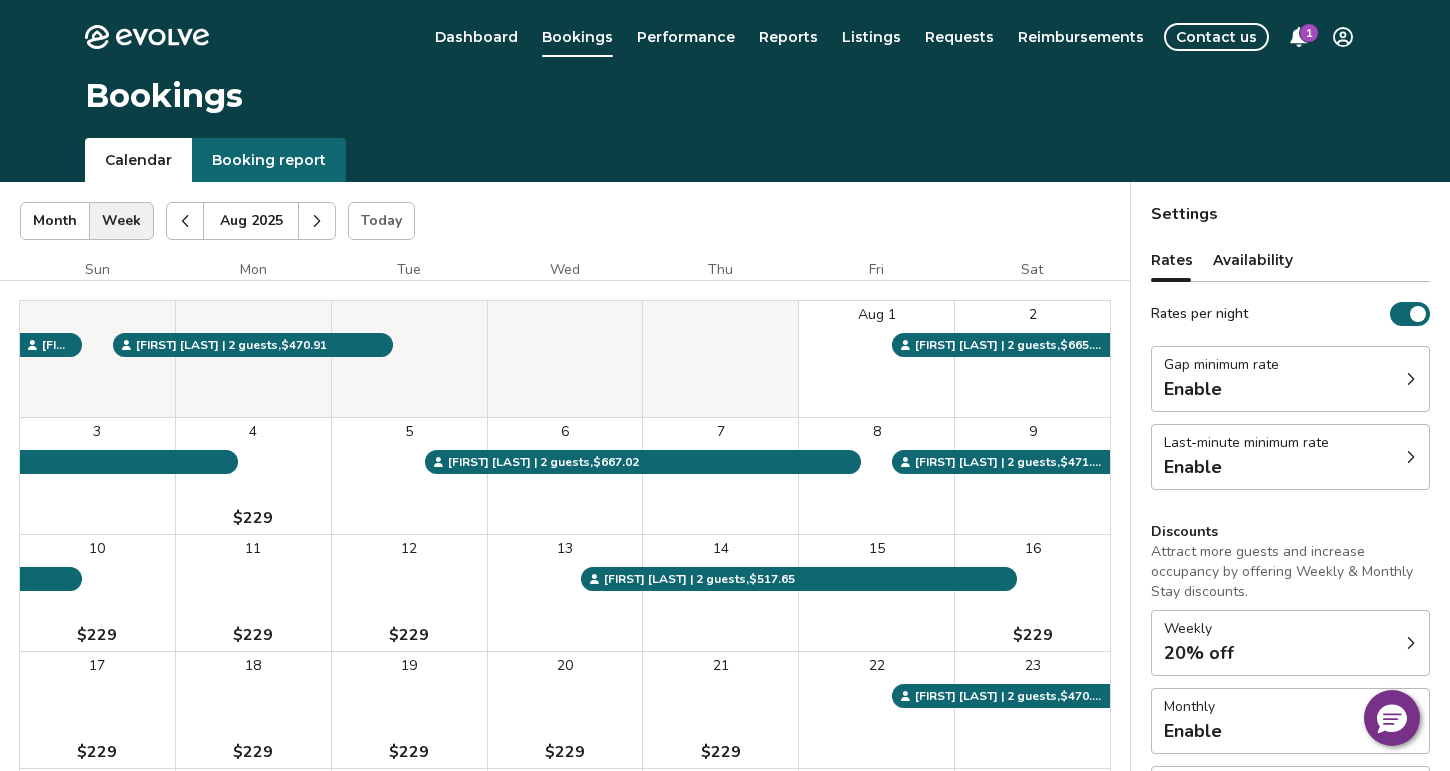 click 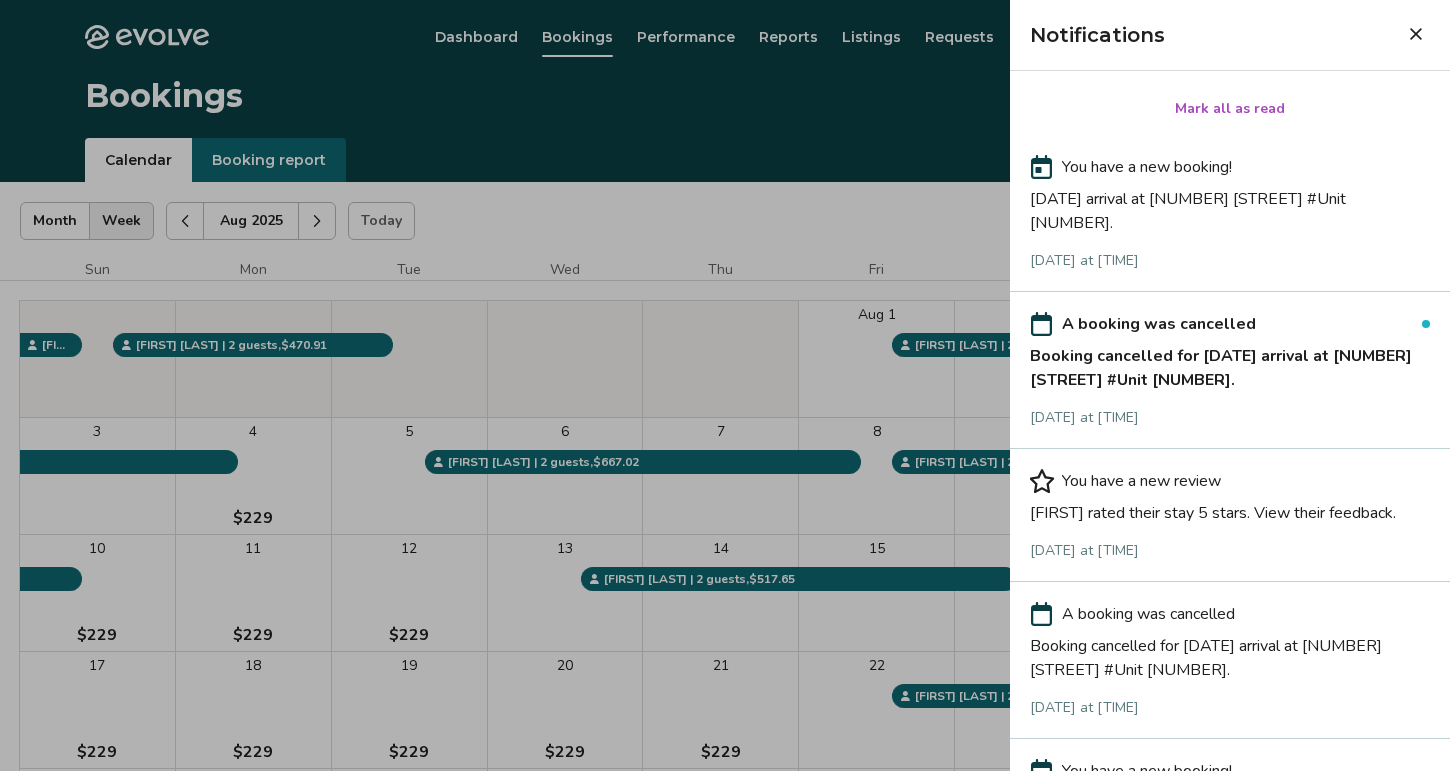 scroll, scrollTop: 0, scrollLeft: 0, axis: both 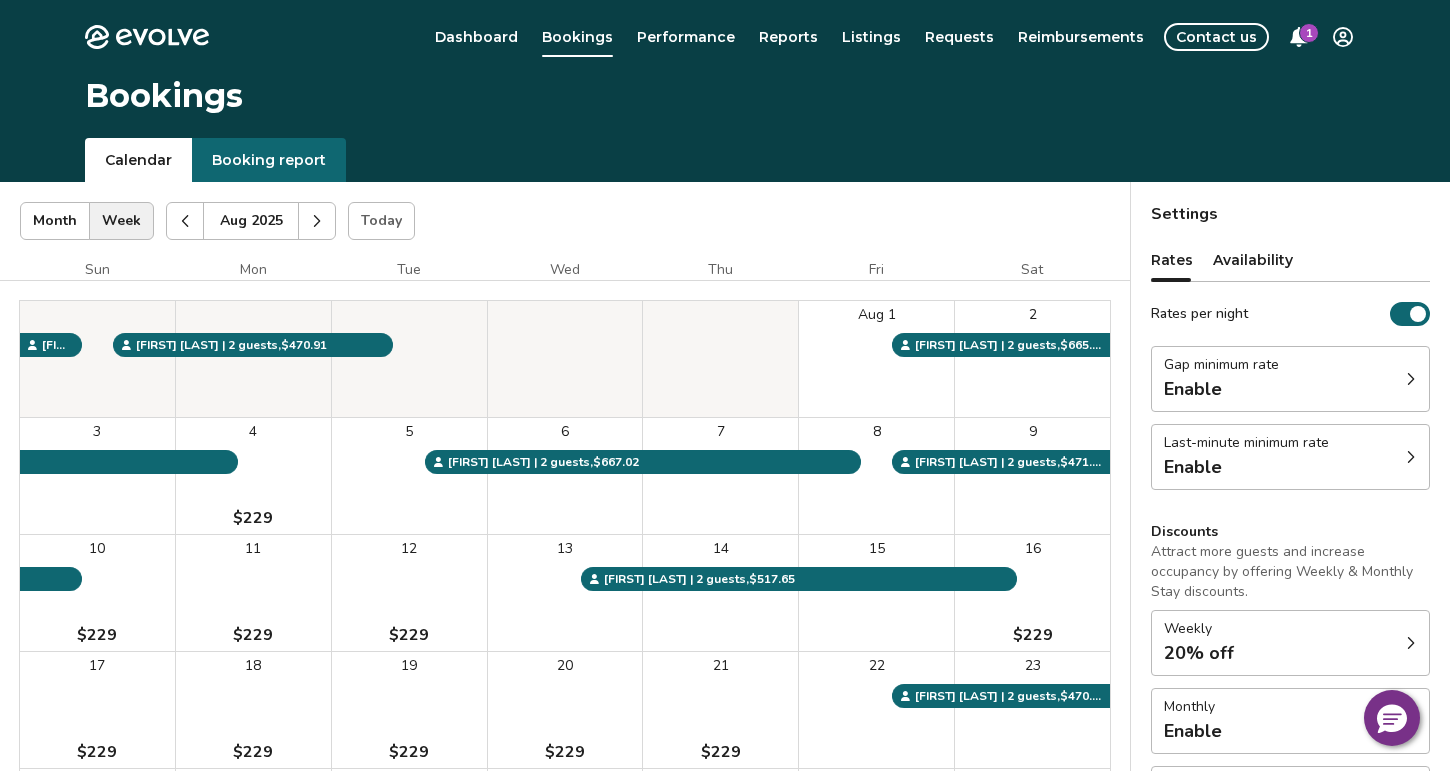 click on "Evolve Dashboard Bookings Performance Reports Listings Requests Reimbursements Contact us 1 Bookings Calendar Booking report [DATE]  | Views Month Week [DATE] Today Settings Beachfront Unit 17 [DATE] Sun Mon Tue Wed Thu Fri Sat [DATE] 2 3 4 $229 5 6 7 8 9 10 $229 11 $229 12 $229 13 14 15 16 $229 17 $229 18 $229 19 $229 20 $229 21 $229 22 23 24 $229 25 $159 26 $159 27 $159 28 $159 29 $159 30 $159 31 $159 Owner block | 257 nights,  Personally using the property [FIRST] [LAST] | 2 guests ,  $517.65 [FIRST] [LAST] | 2 guests ,  $665.92 [FIRST] [LAST] | 2 guests ,  $667.02 [FIRST] [LAST] | 2 guests ,  $470.91 [FIRST] [LAST] | 2 guests ,  $470.91 [FIRST] [LAST] | 2 guests ,  $471.61 [FIRST] [LAST] | 2 guests ,  $470.50 Booking Pending Evolve/Owner Settings Rates Availability Rates per night Gap minimum rate Enable Last-minute minimum rate Enable Discounts Attract more guests and increase occupancy by offering Weekly & Monthly Stay discounts. Weekly 20% off Monthly Enable Non-refundable discount 10% off View rates, policies, & fees Enable Enable" at bounding box center (725, 571) 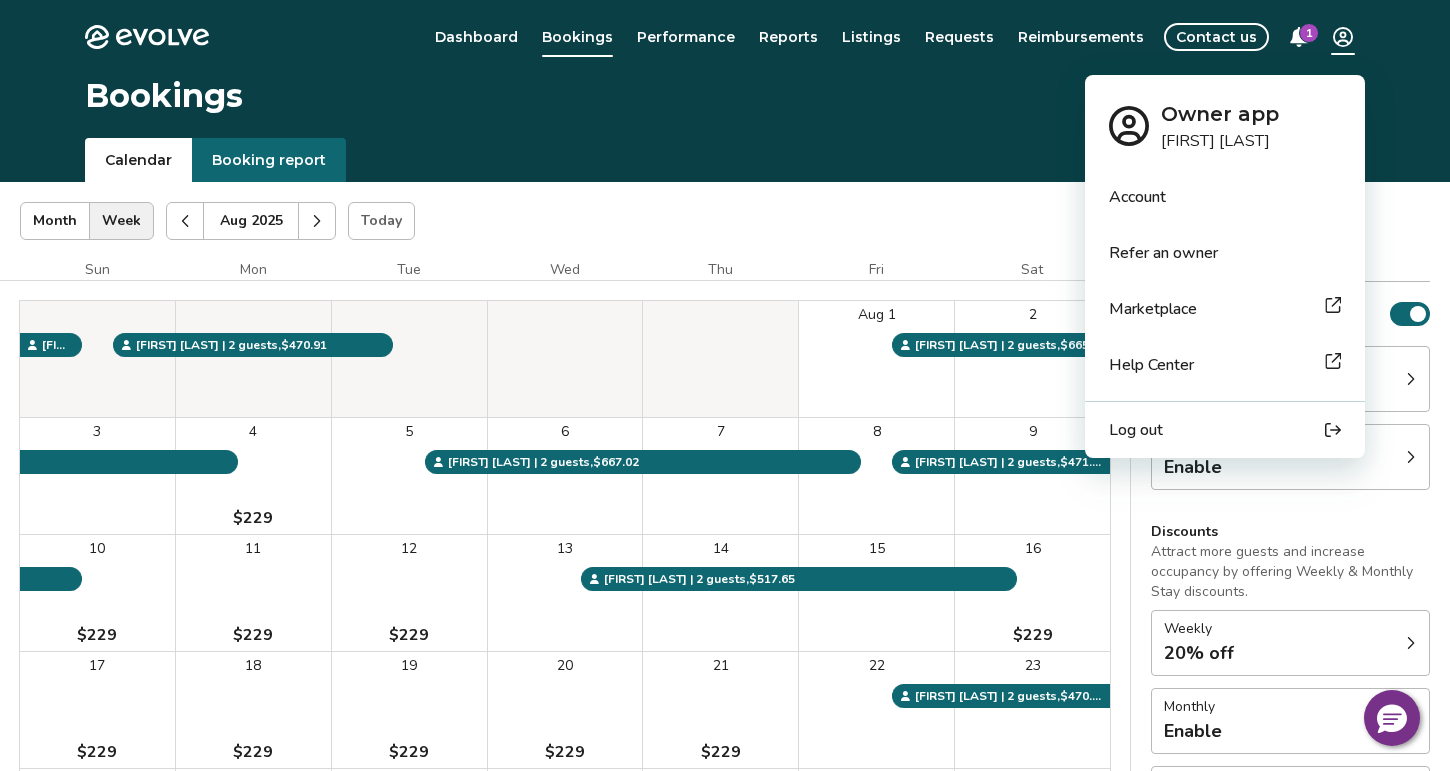 click on "Log out" at bounding box center (1136, 430) 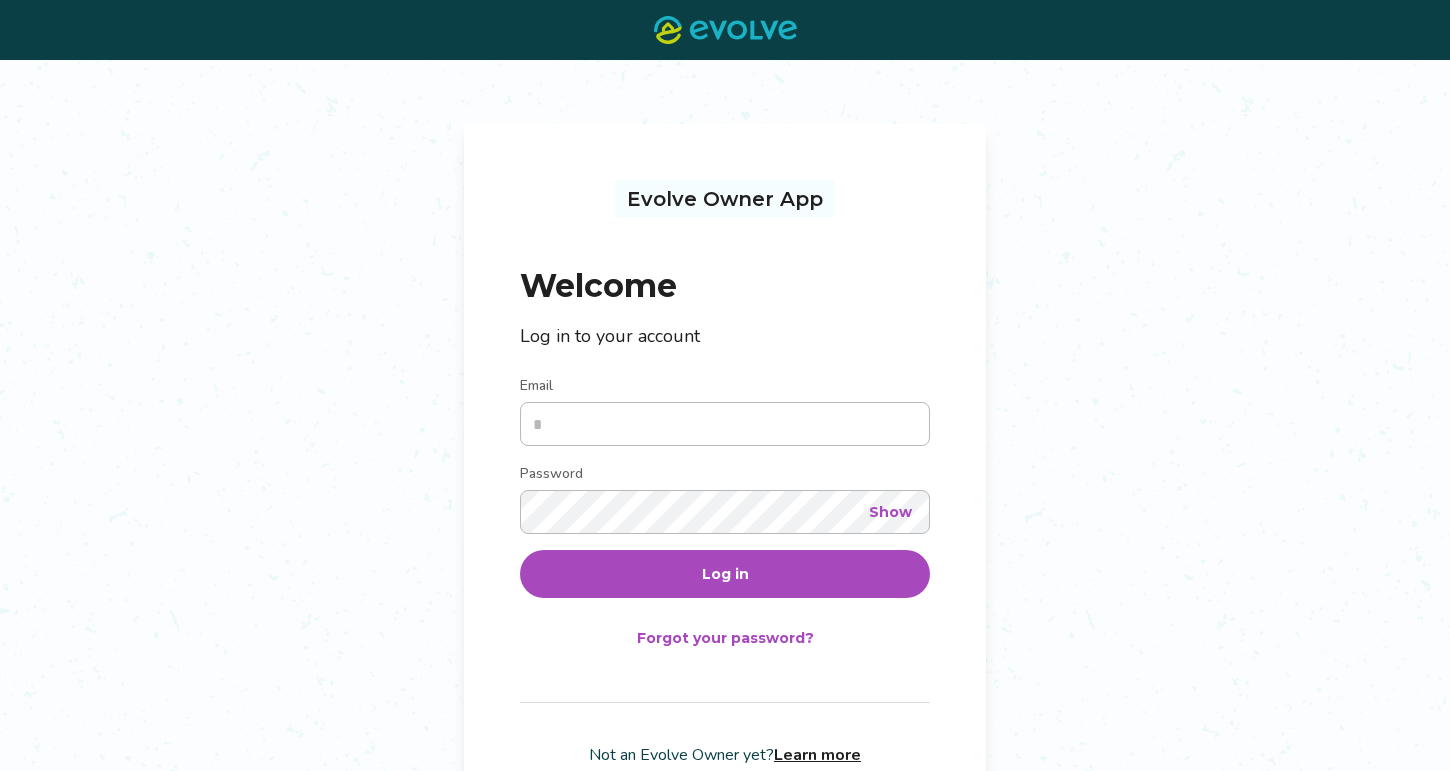 scroll, scrollTop: 0, scrollLeft: 0, axis: both 